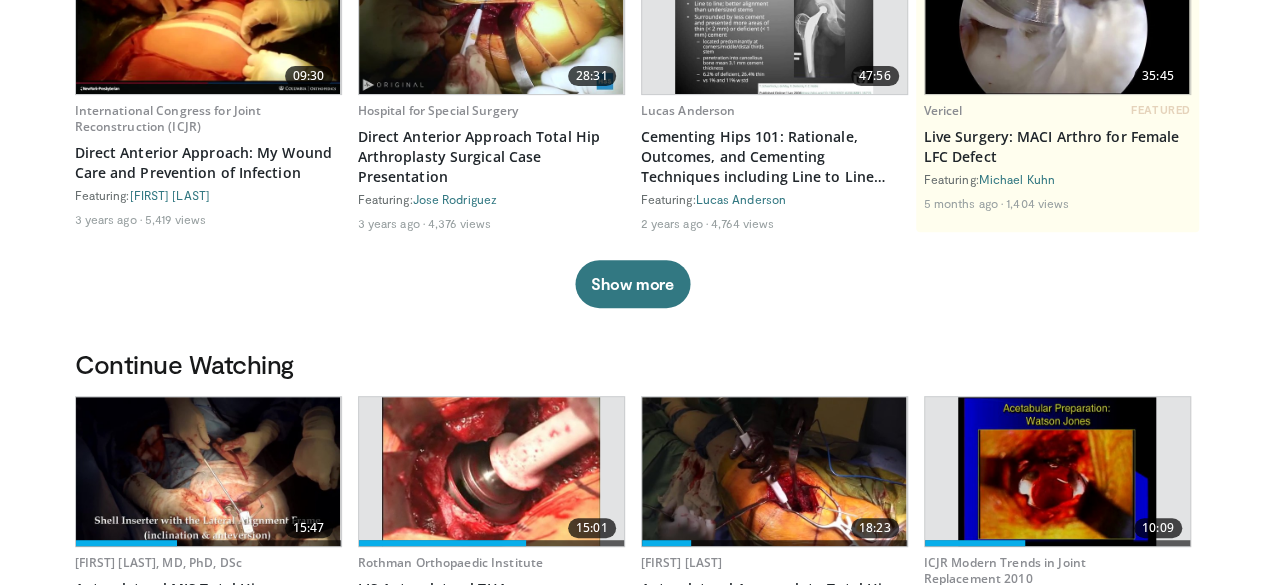 scroll, scrollTop: 0, scrollLeft: 0, axis: both 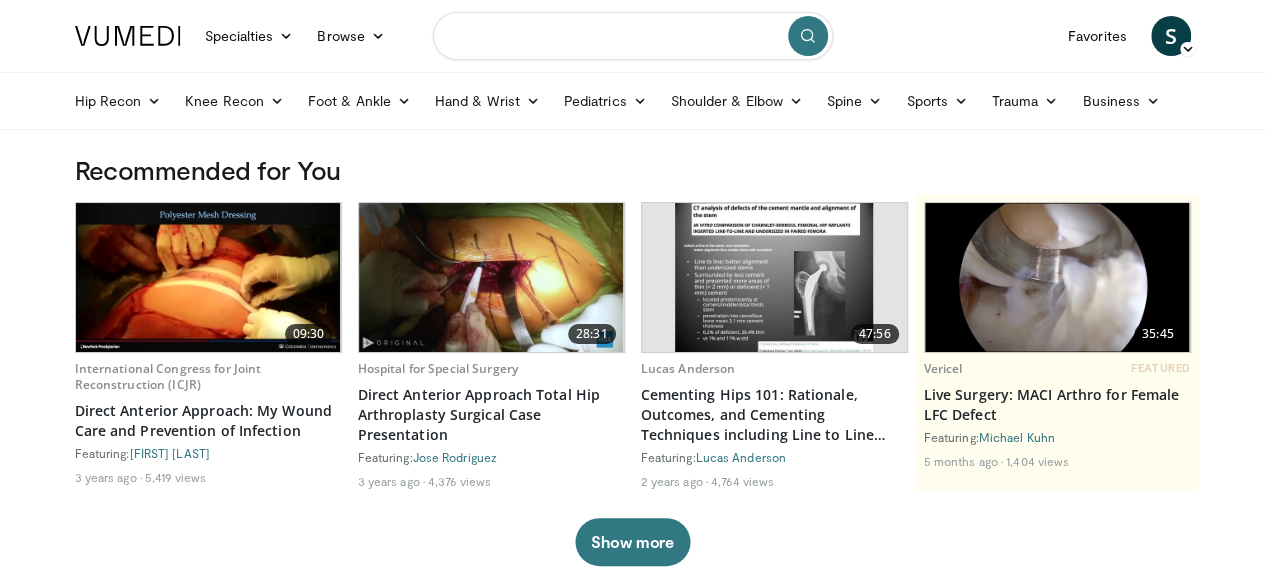 click at bounding box center [633, 36] 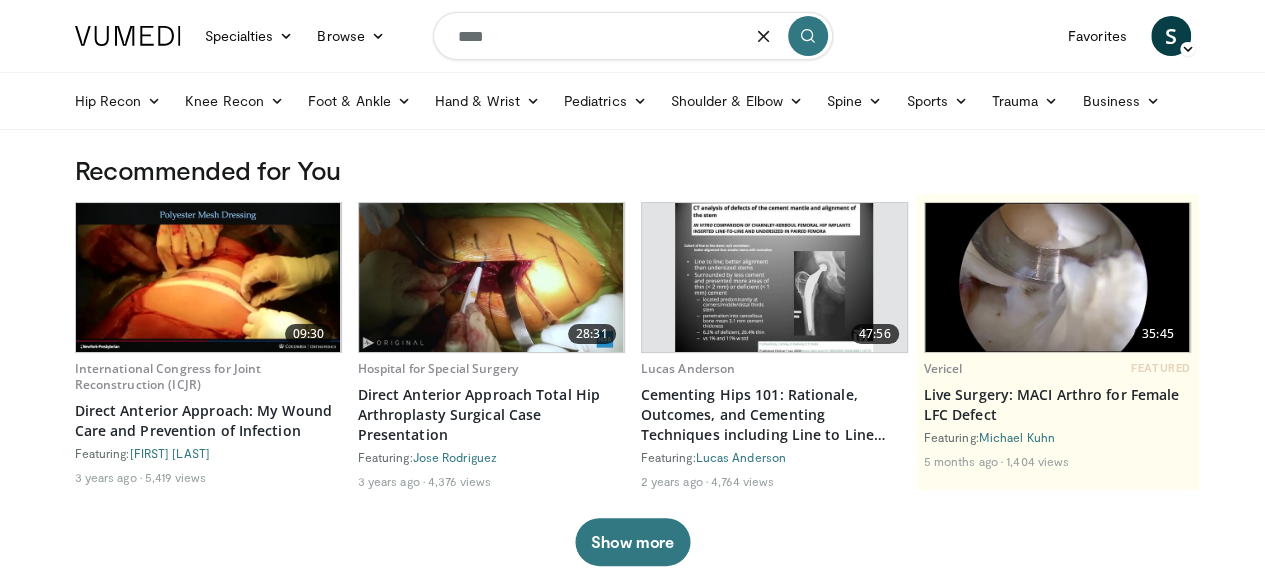 type on "****" 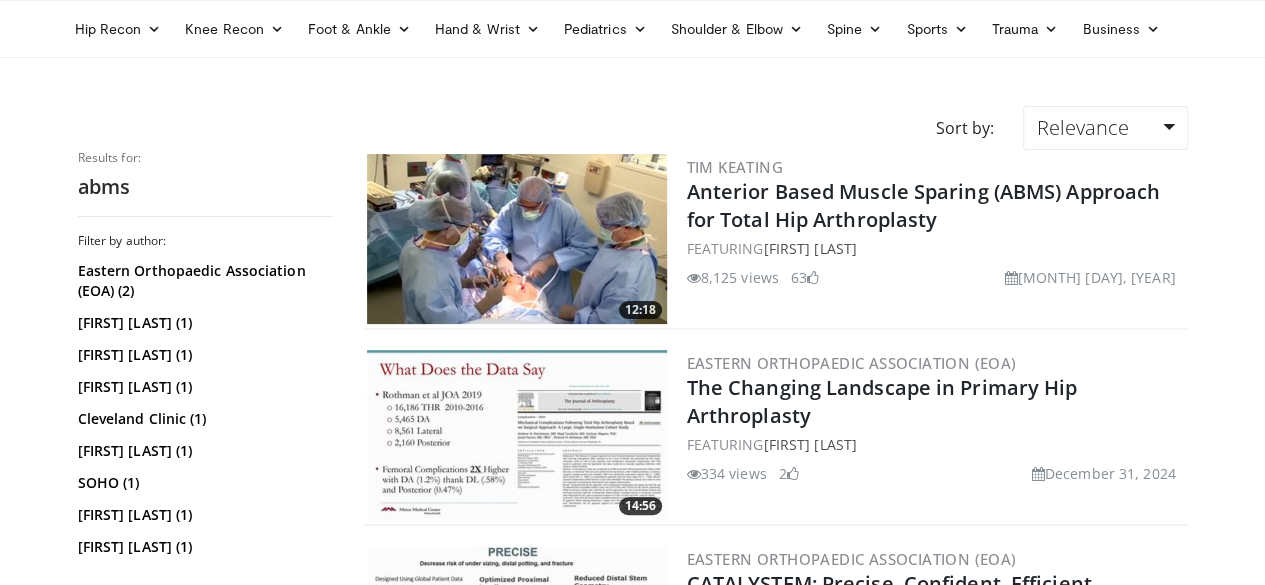 scroll, scrollTop: 0, scrollLeft: 0, axis: both 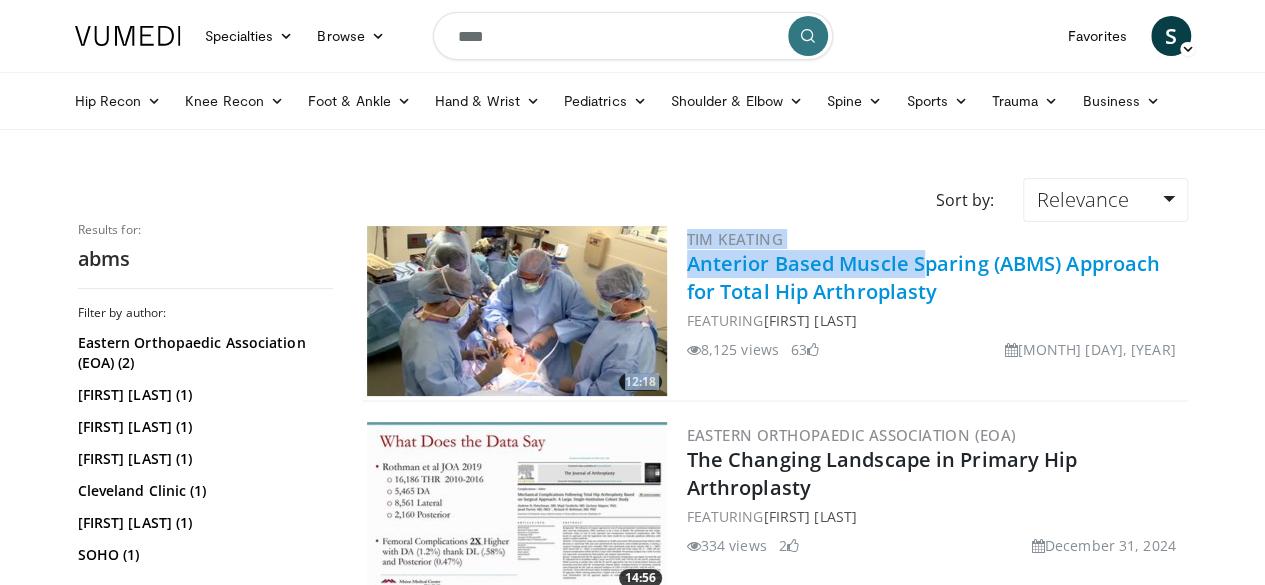 drag, startPoint x: 650, startPoint y: 264, endPoint x: 833, endPoint y: 259, distance: 183.0683 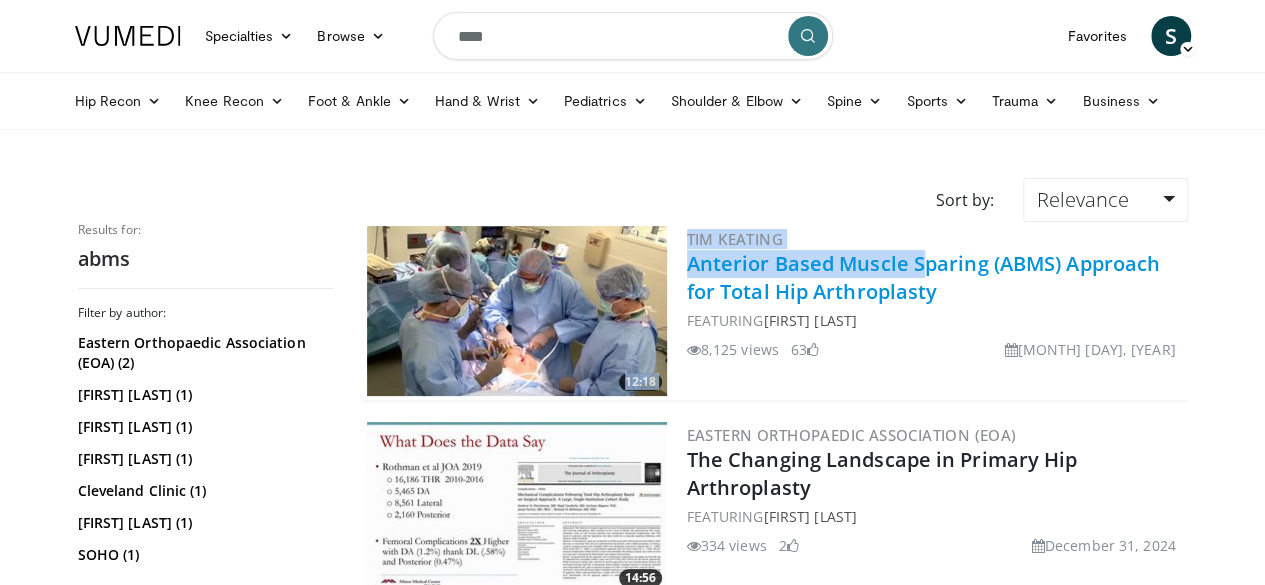 click on "Anterior Based Muscle Sparing (ABMS) Approach for Total Hip Arthroplasty" at bounding box center (924, 277) 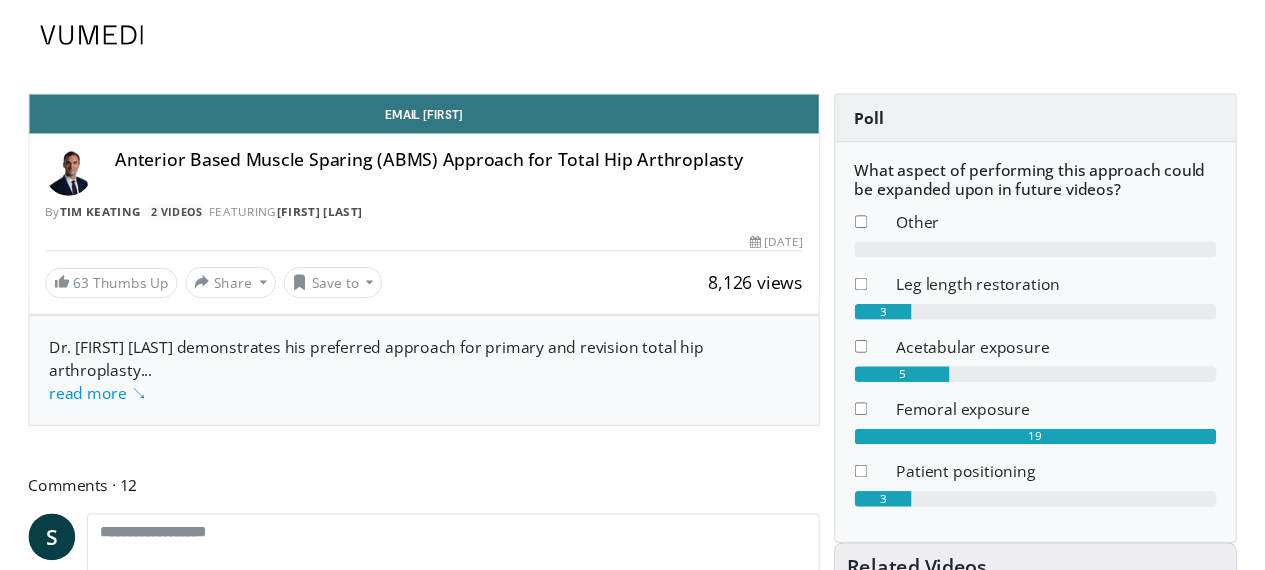 scroll, scrollTop: 0, scrollLeft: 0, axis: both 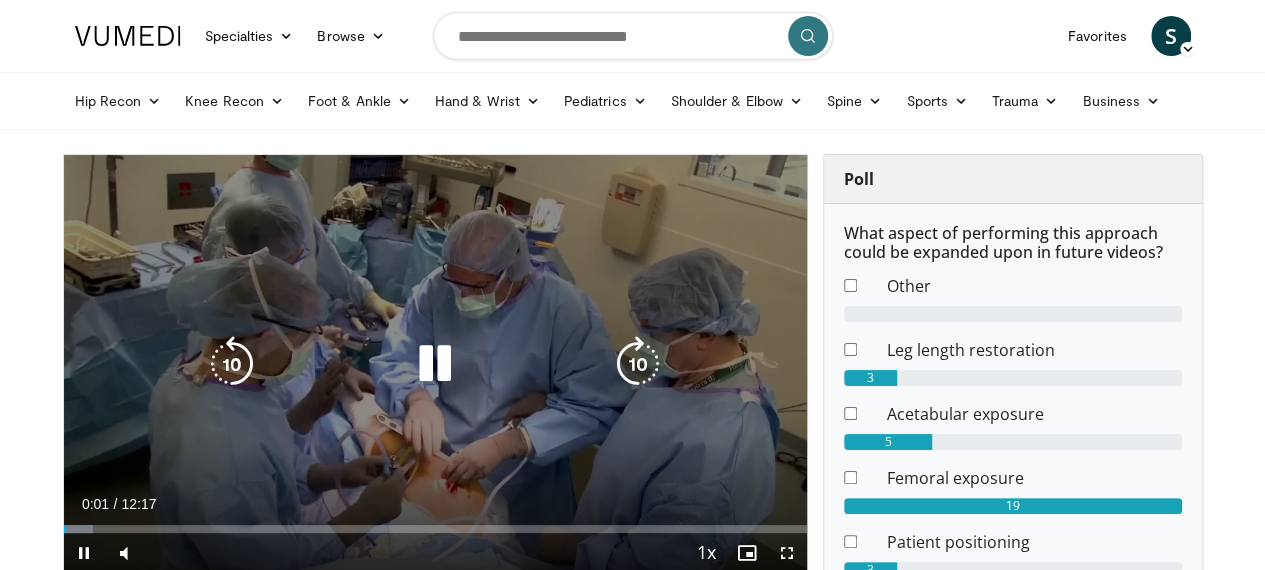 click at bounding box center (435, 364) 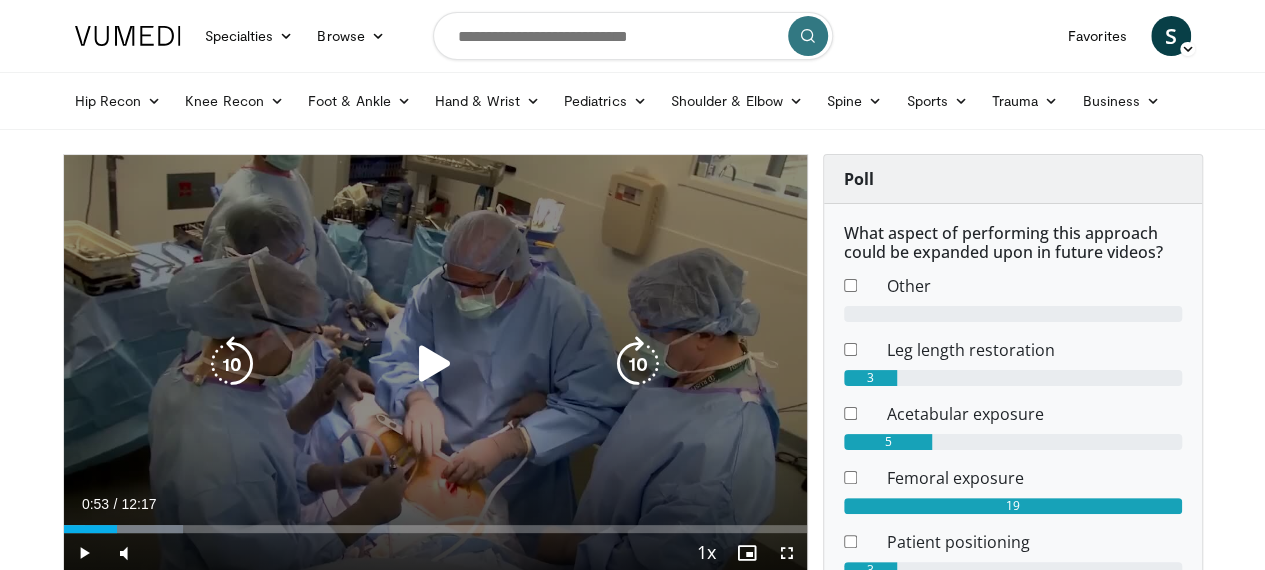 click at bounding box center (435, 364) 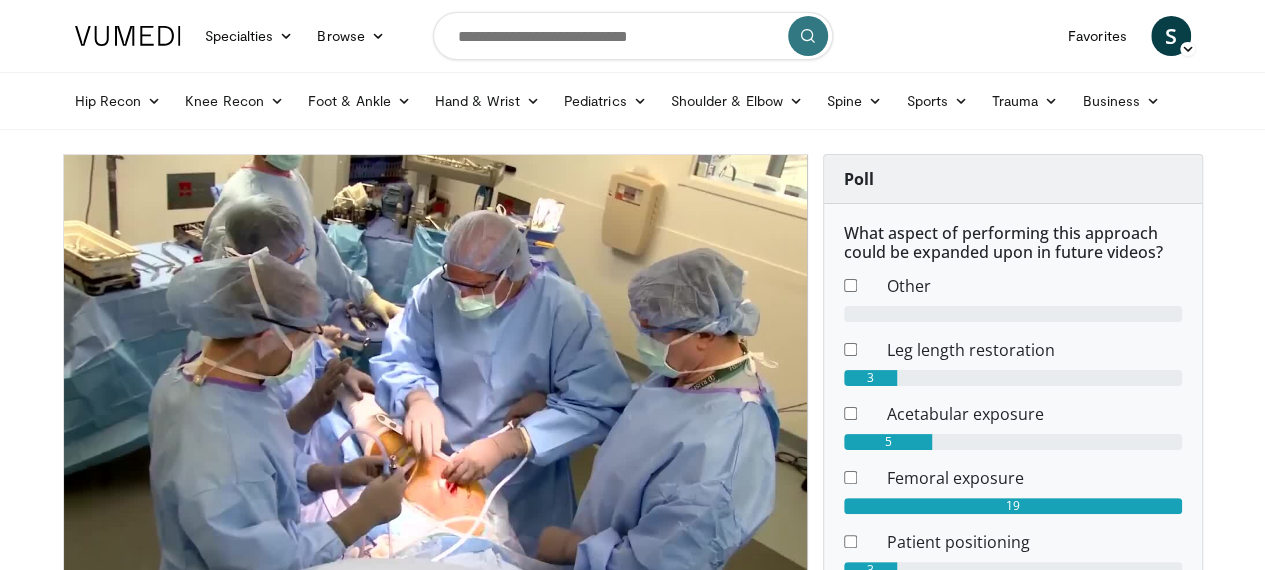 type 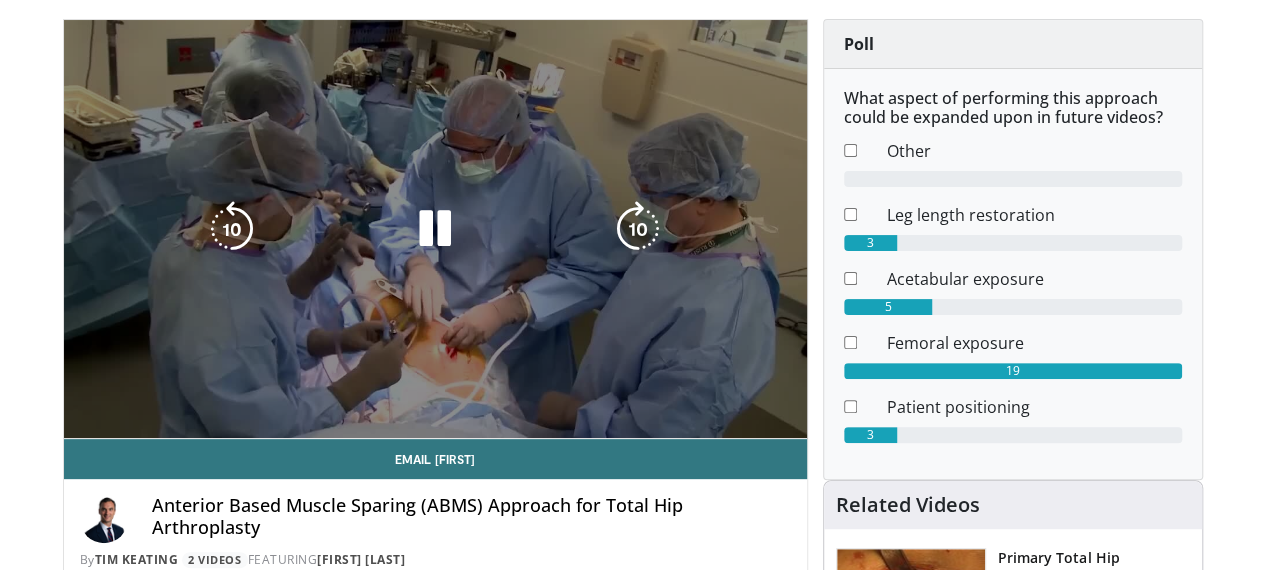 scroll, scrollTop: 136, scrollLeft: 0, axis: vertical 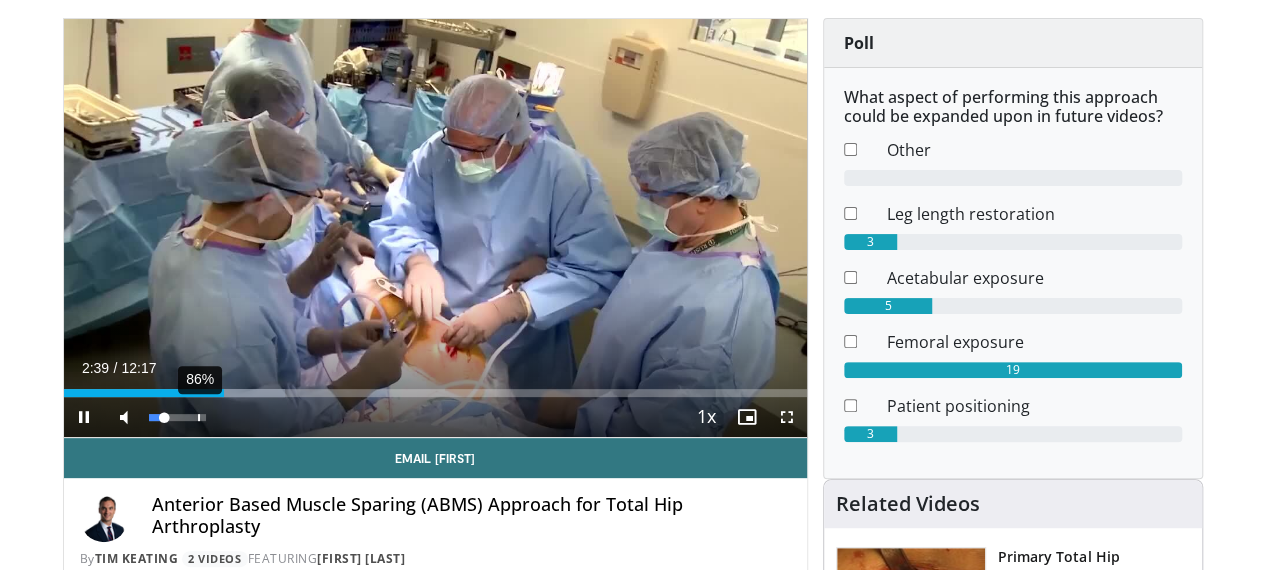 click on "86%" at bounding box center (177, 417) 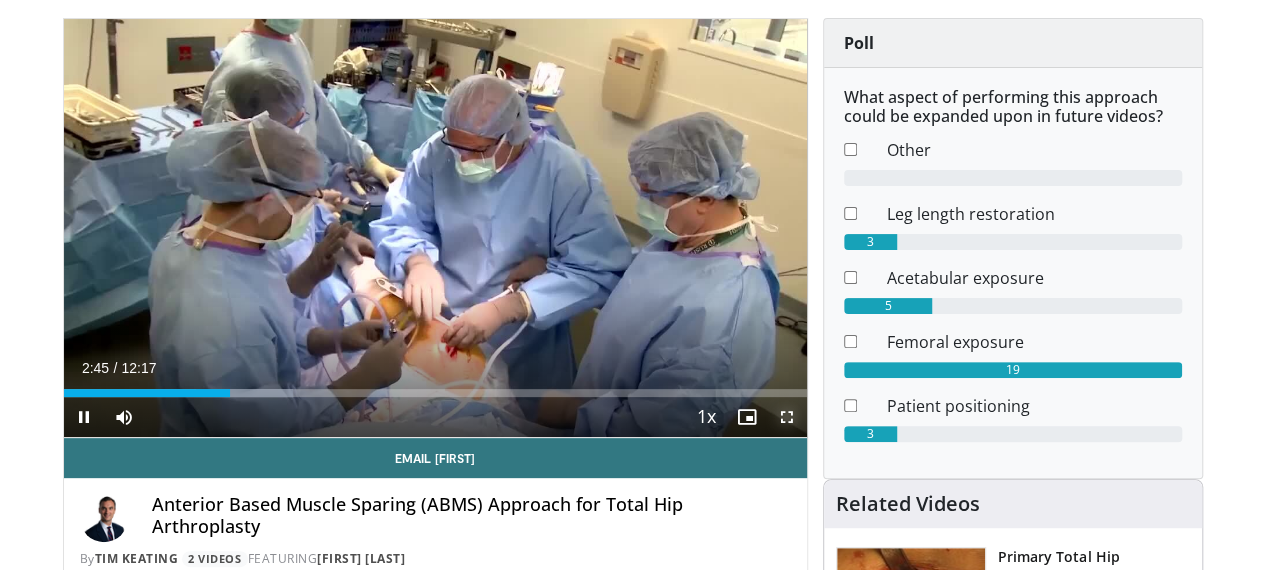 click at bounding box center [787, 417] 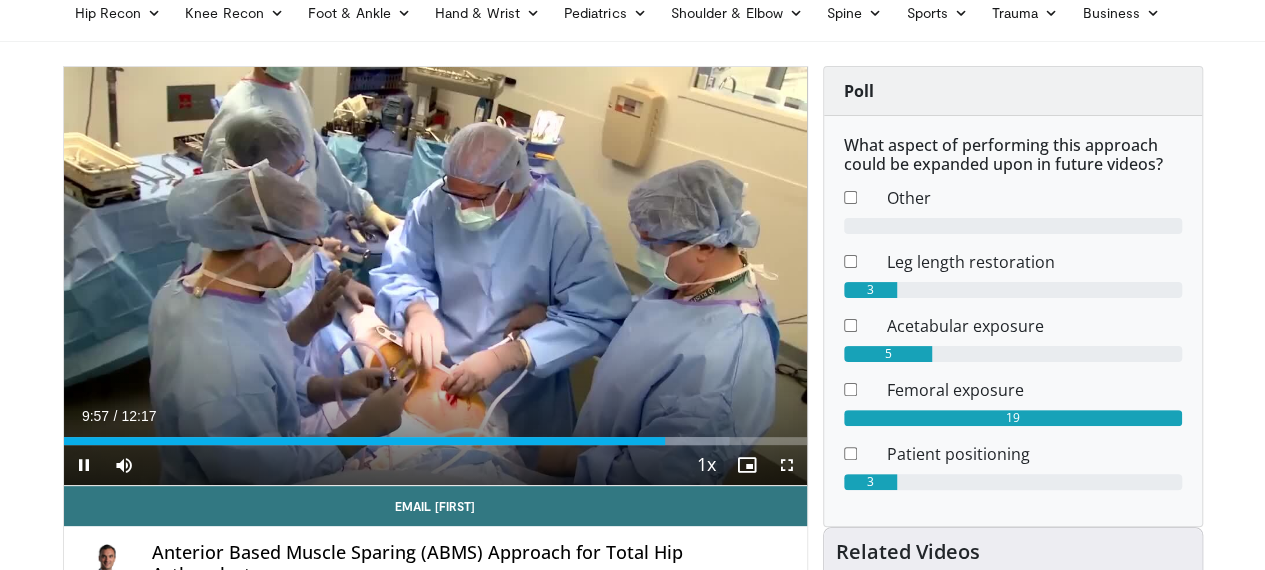 scroll, scrollTop: 0, scrollLeft: 0, axis: both 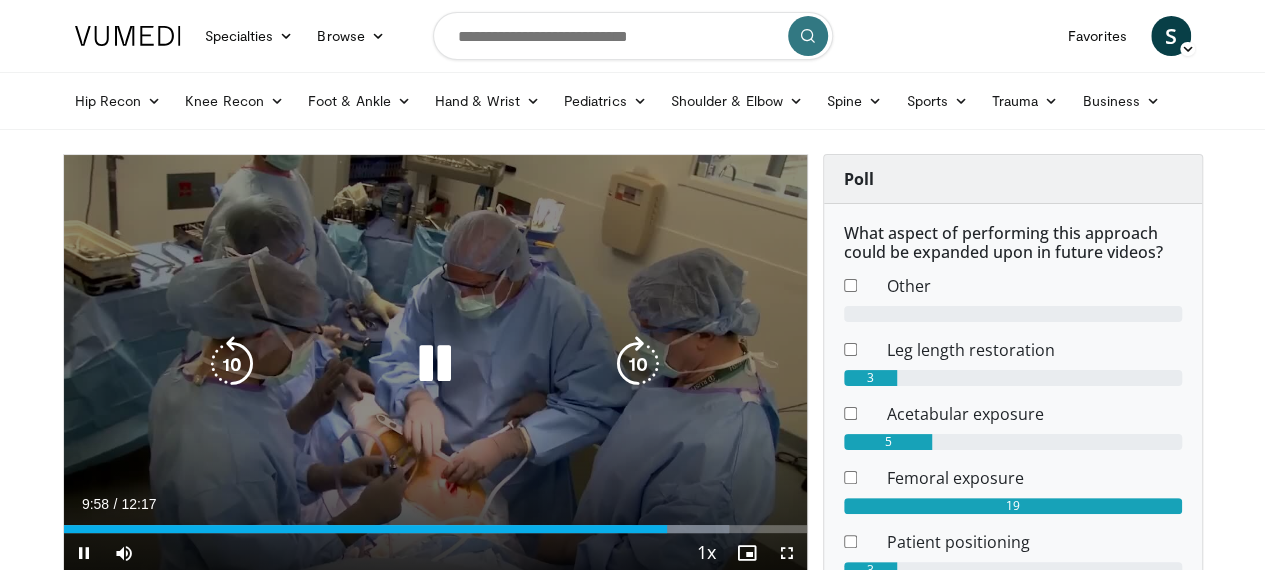 click at bounding box center (435, 364) 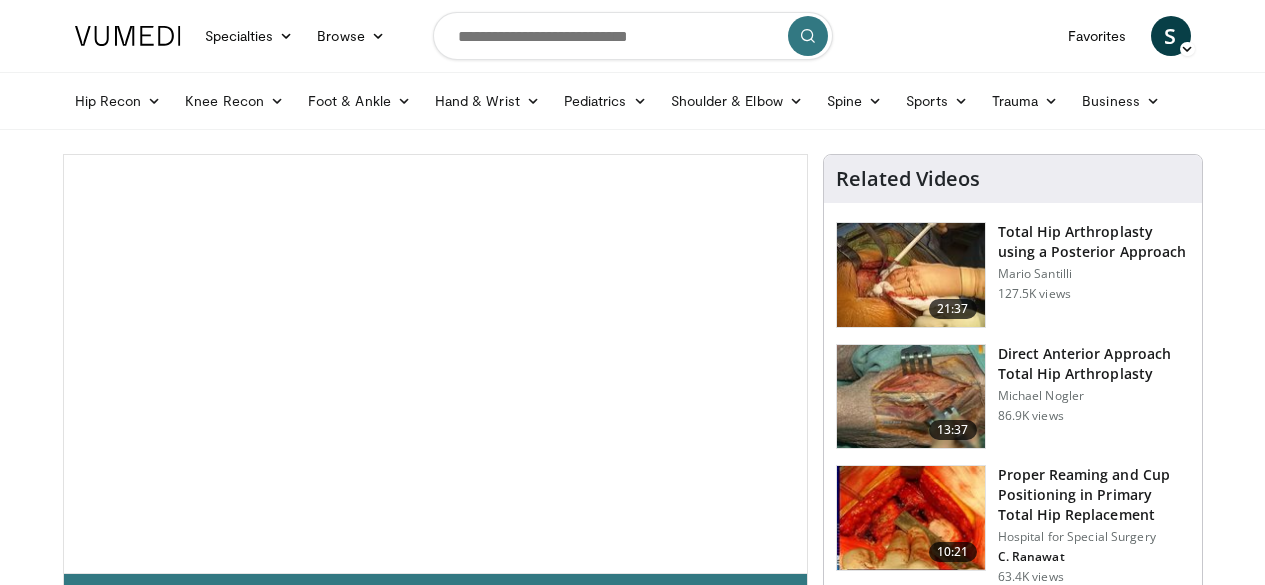 scroll, scrollTop: 0, scrollLeft: 0, axis: both 